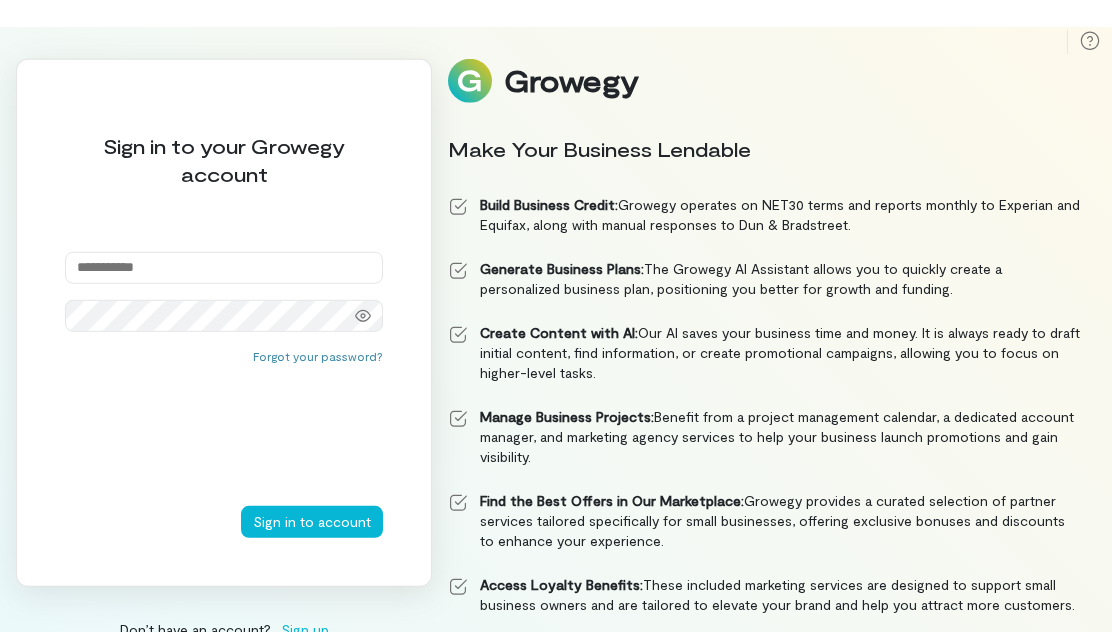 scroll, scrollTop: 0, scrollLeft: 0, axis: both 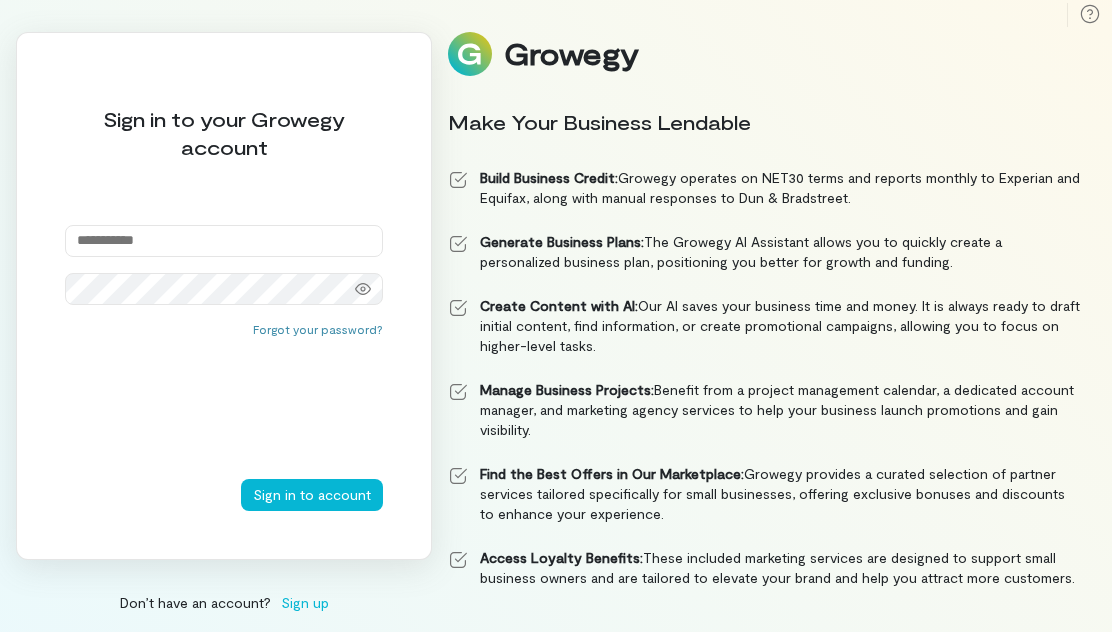 type on "**********" 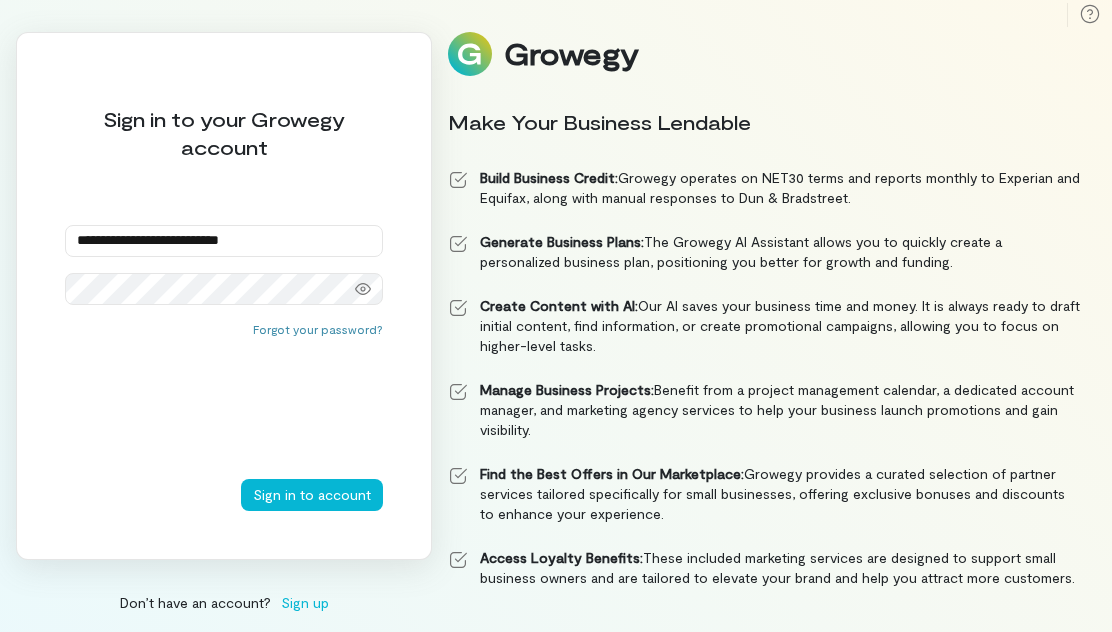 click on "Sign in to account" at bounding box center [312, 495] 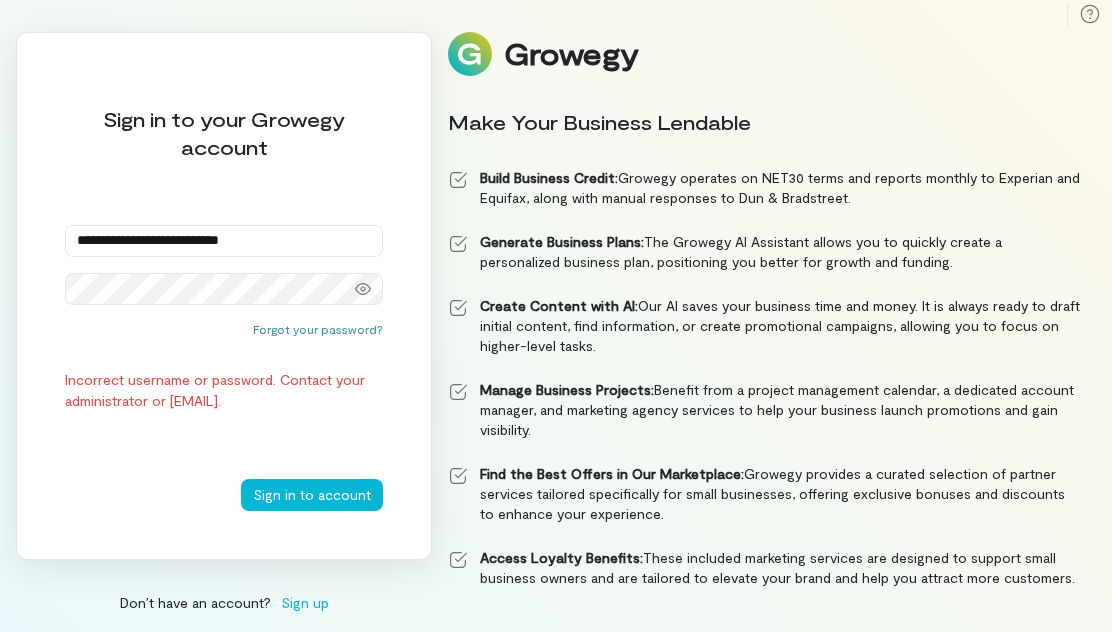 click on "Sign in to account" at bounding box center (312, 495) 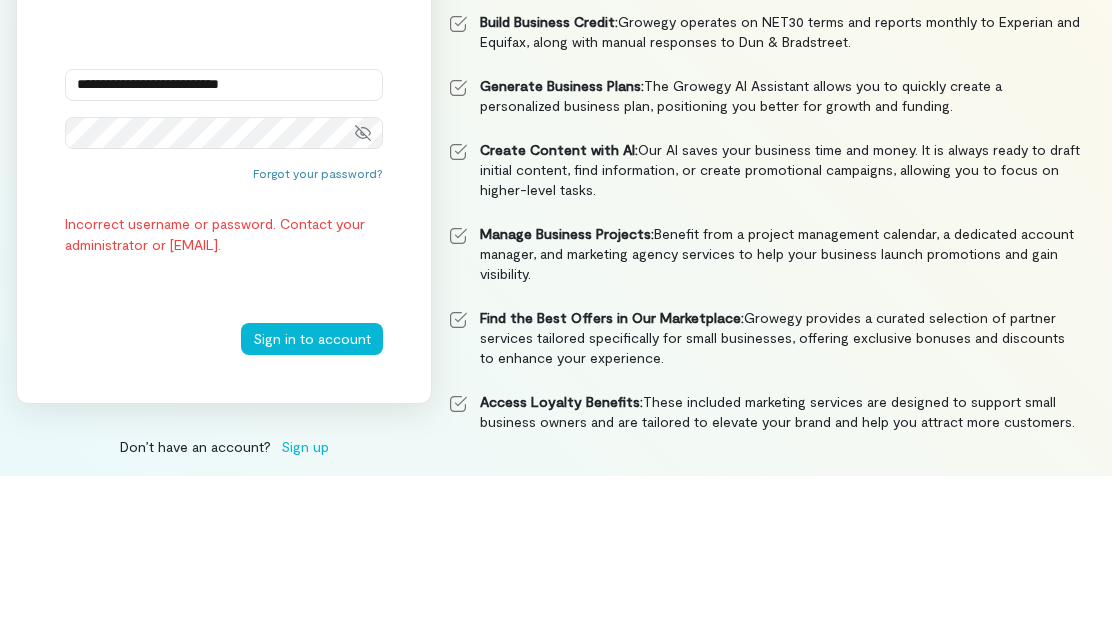 click 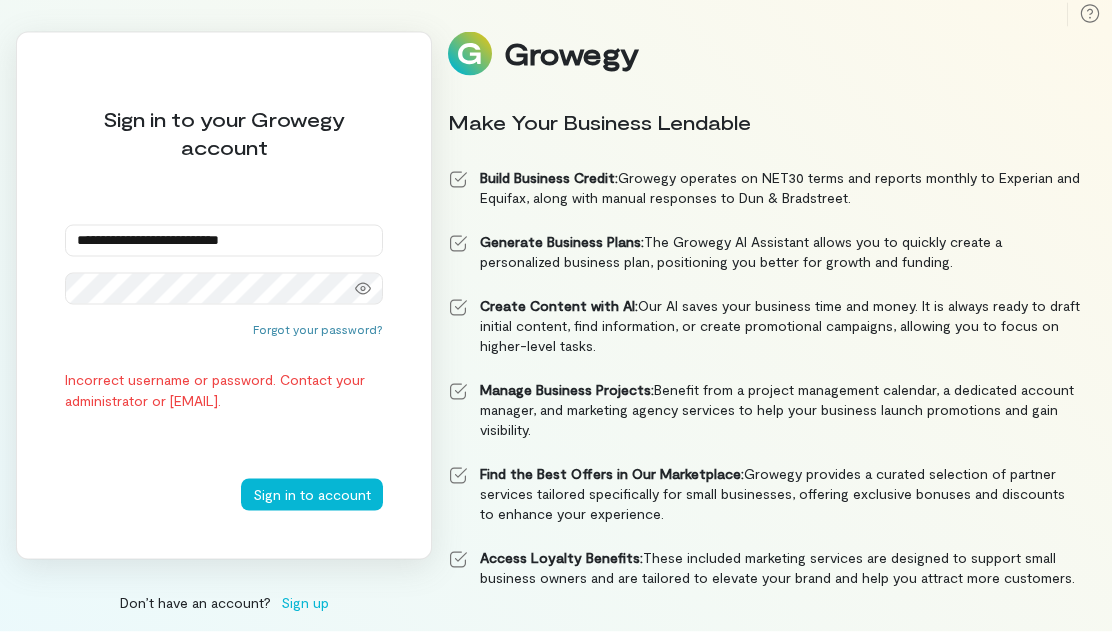 click at bounding box center [363, 289] 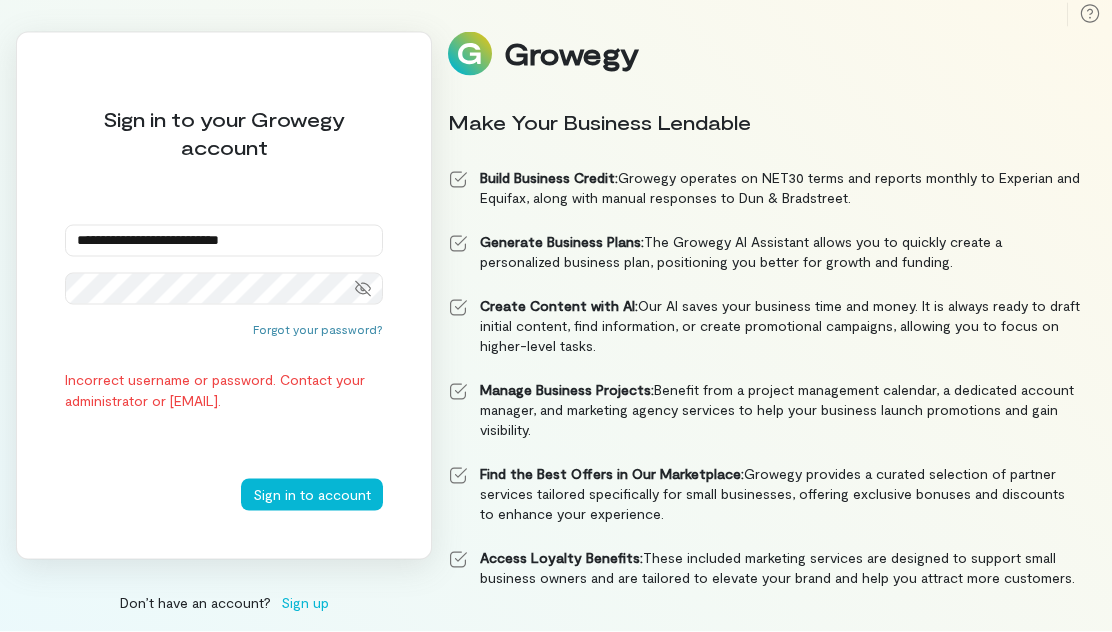 scroll, scrollTop: 66, scrollLeft: 0, axis: vertical 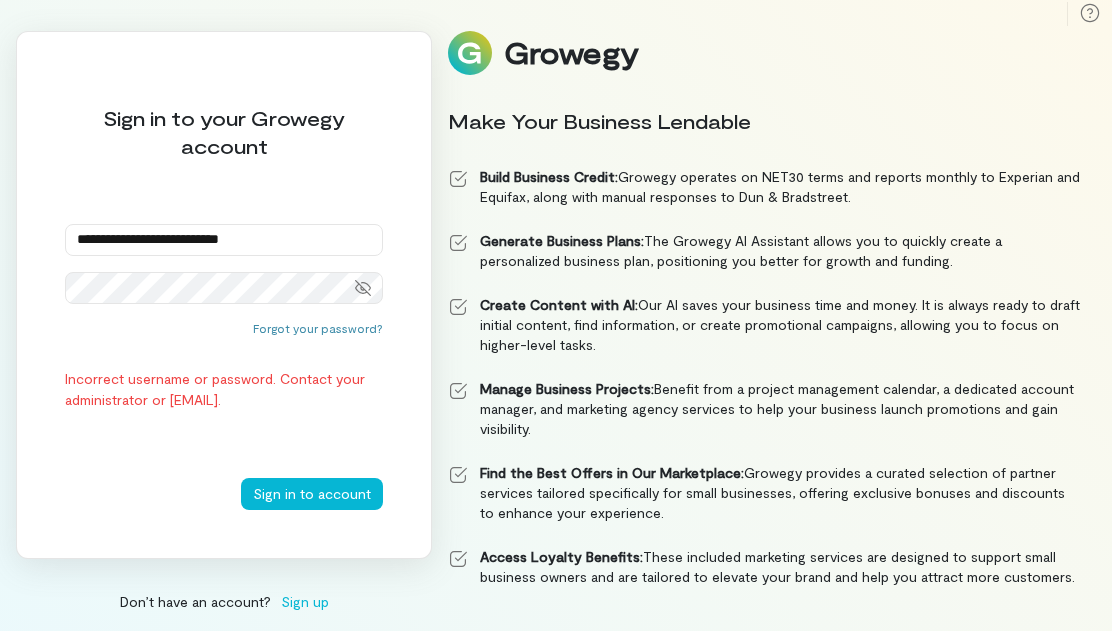 click on "Sign in to account" at bounding box center (312, 495) 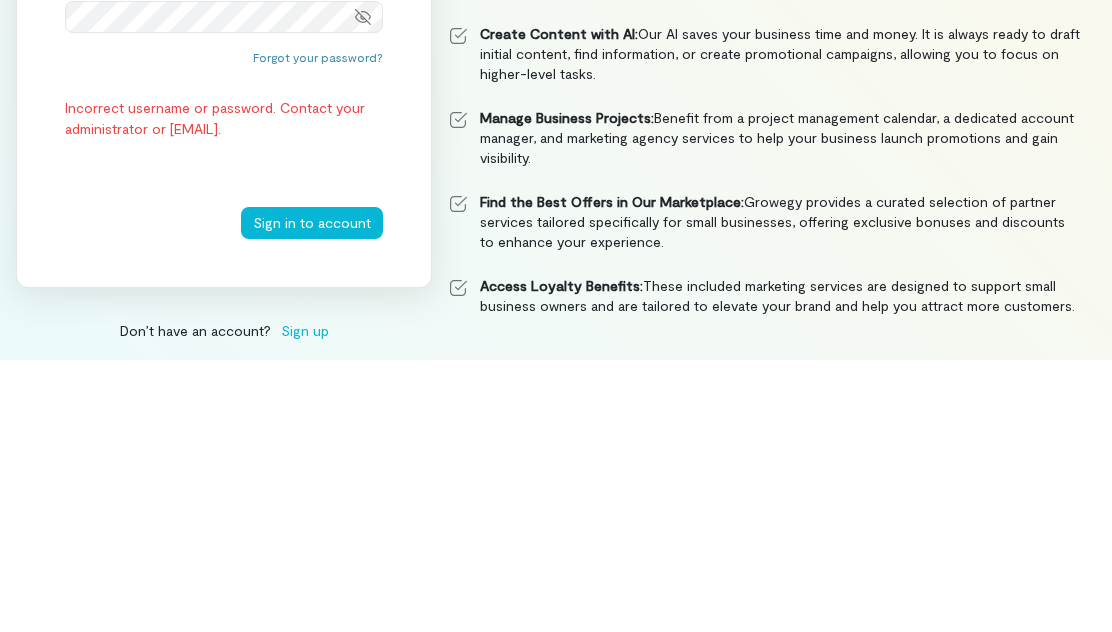 click on "Sign in to account" at bounding box center (312, 495) 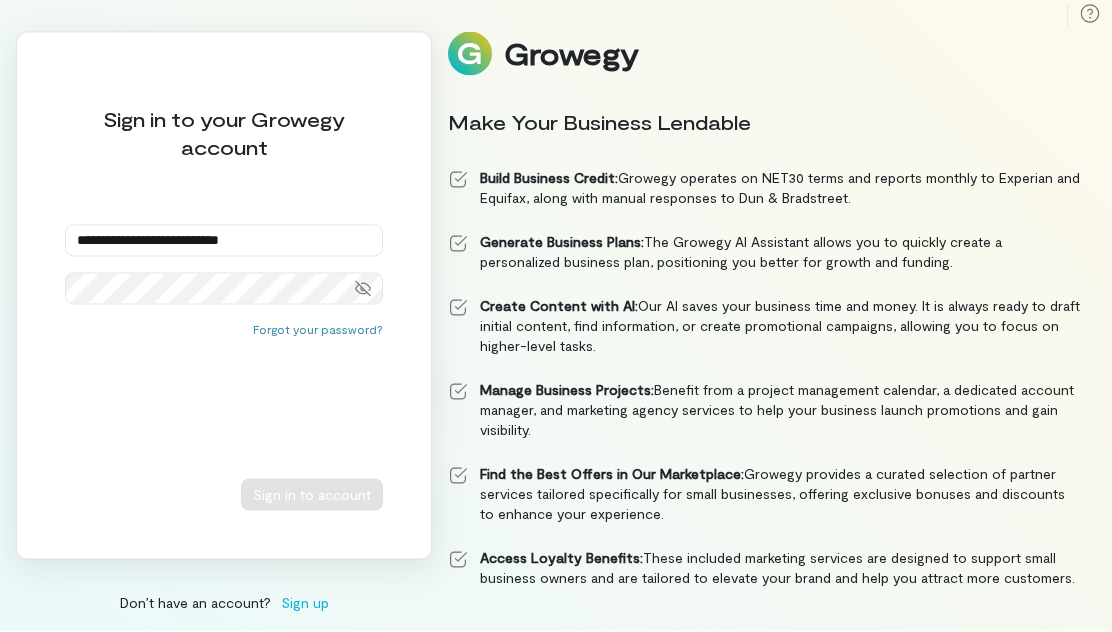 scroll, scrollTop: 66, scrollLeft: 0, axis: vertical 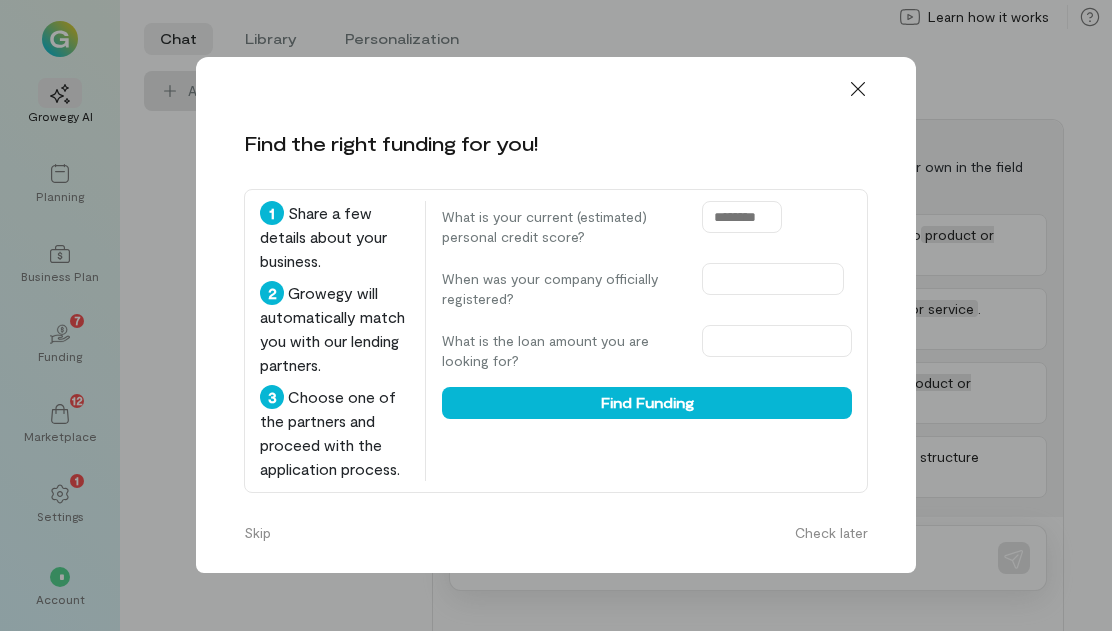 click on "Check later" at bounding box center (831, 534) 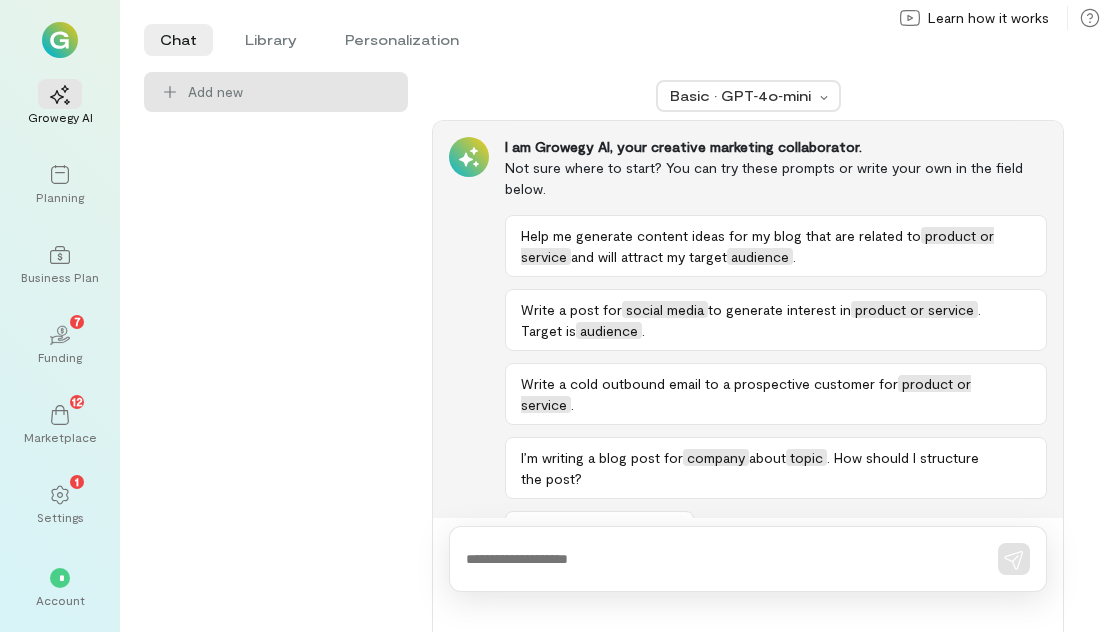 scroll, scrollTop: 0, scrollLeft: 0, axis: both 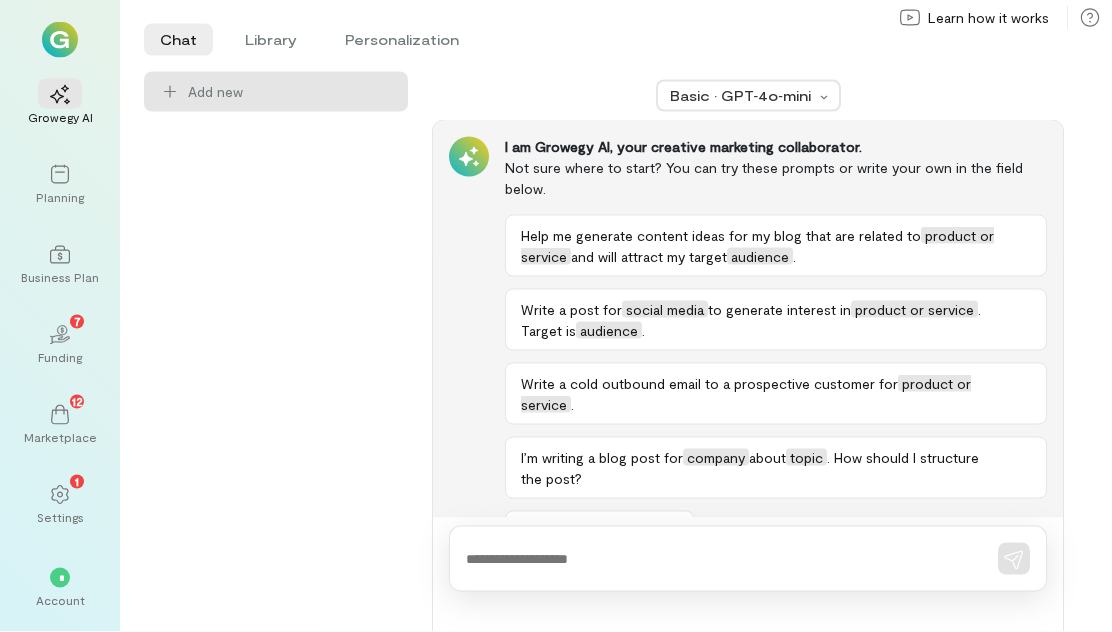 click on "Account" at bounding box center (60, 600) 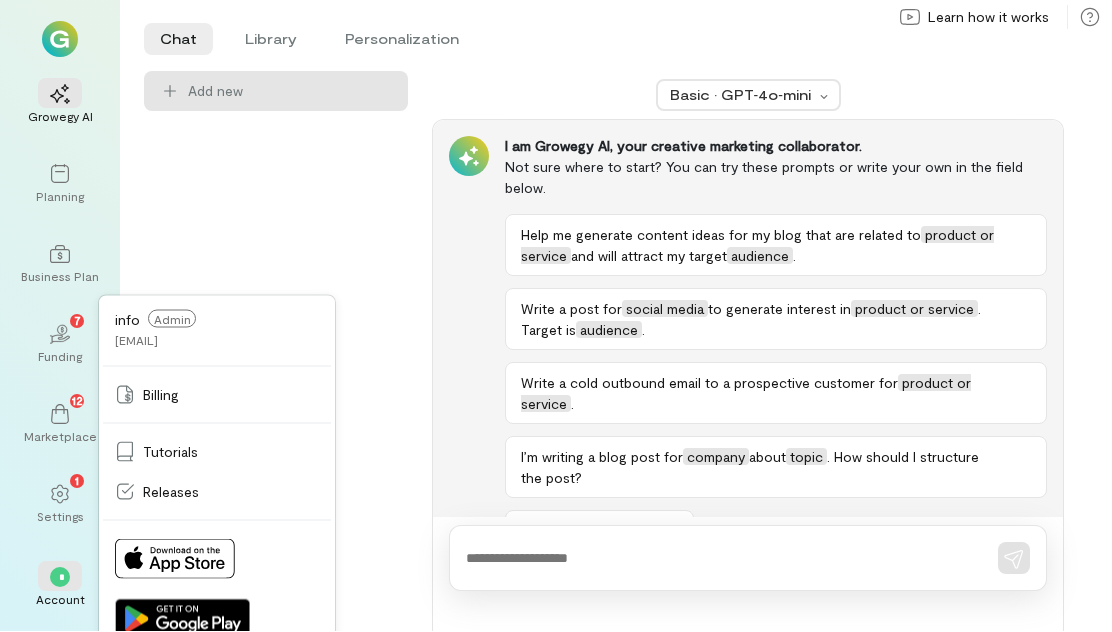 click on "Billing" at bounding box center [161, 396] 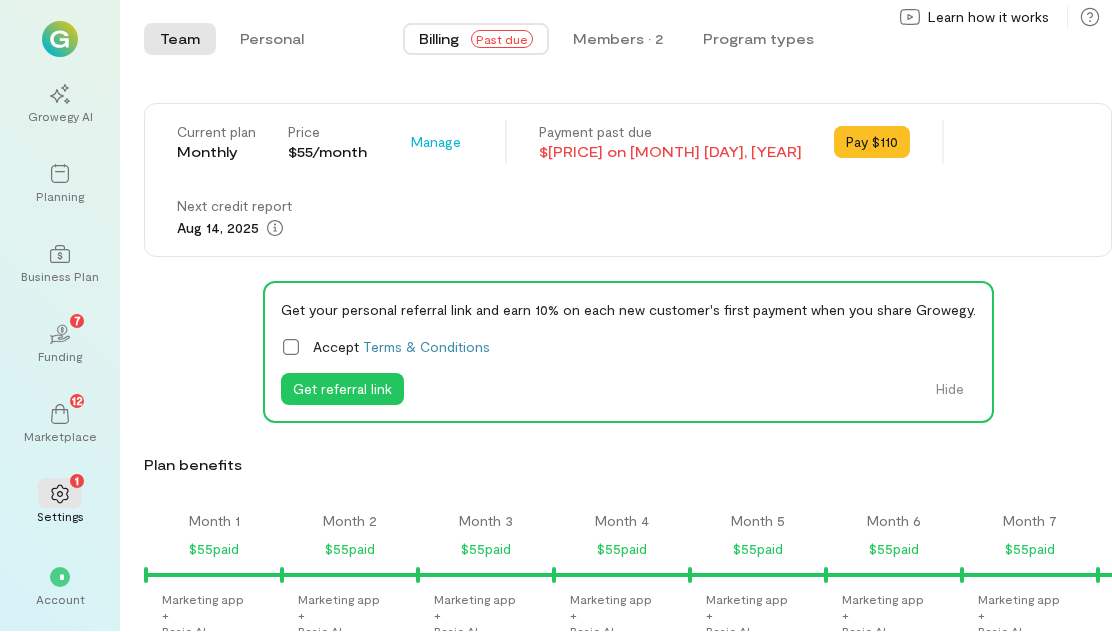 scroll, scrollTop: 0, scrollLeft: 1428, axis: horizontal 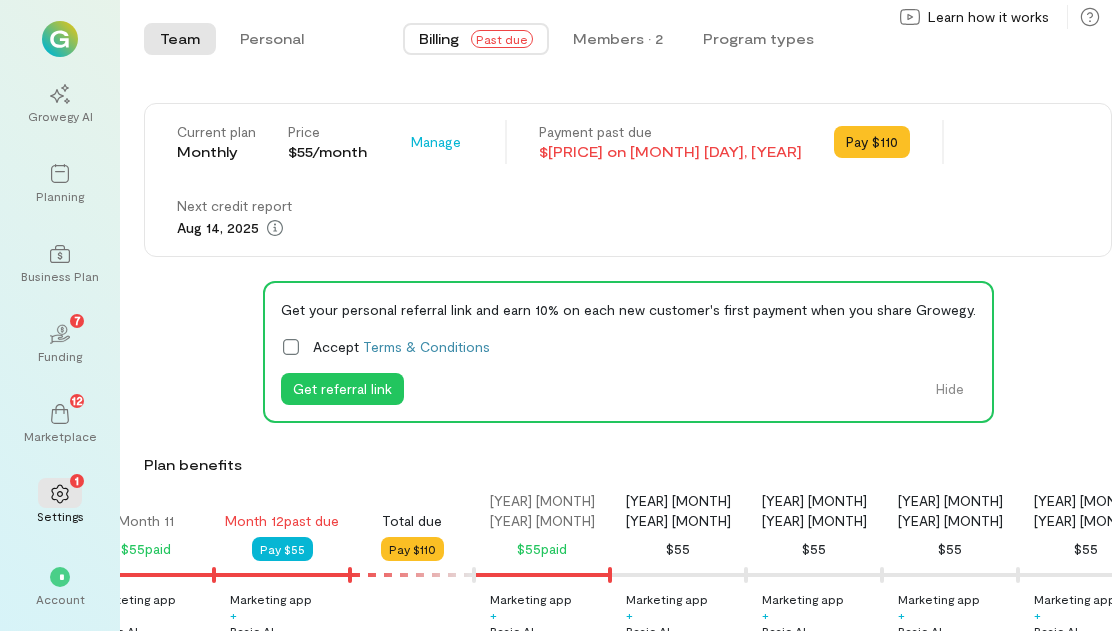 click on "Get referral link Hide" at bounding box center [628, 390] 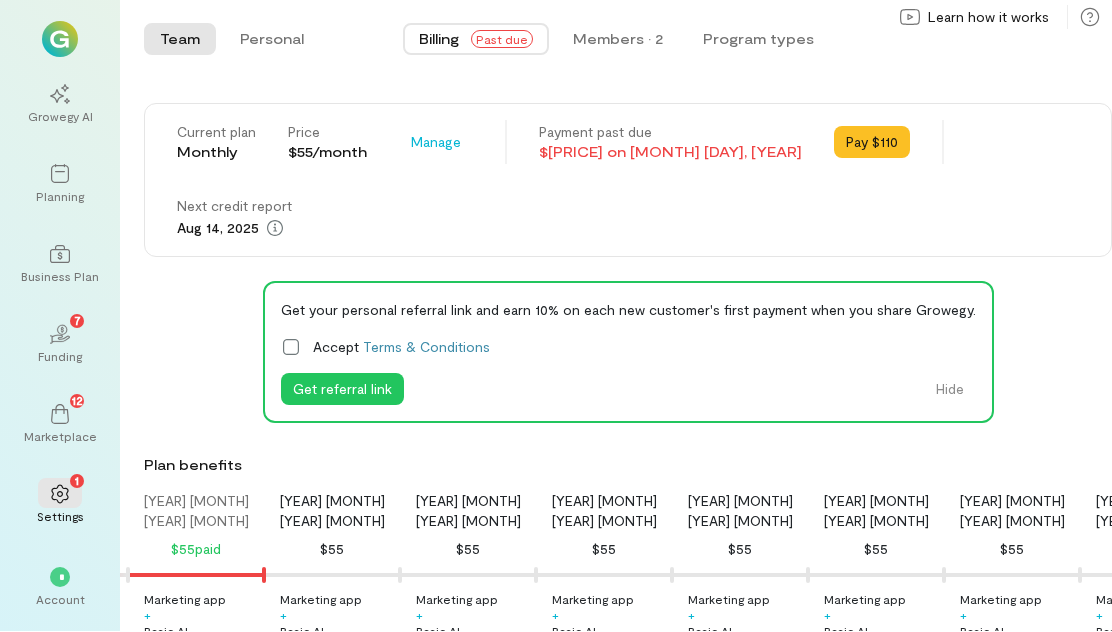 scroll, scrollTop: 0, scrollLeft: 1775, axis: horizontal 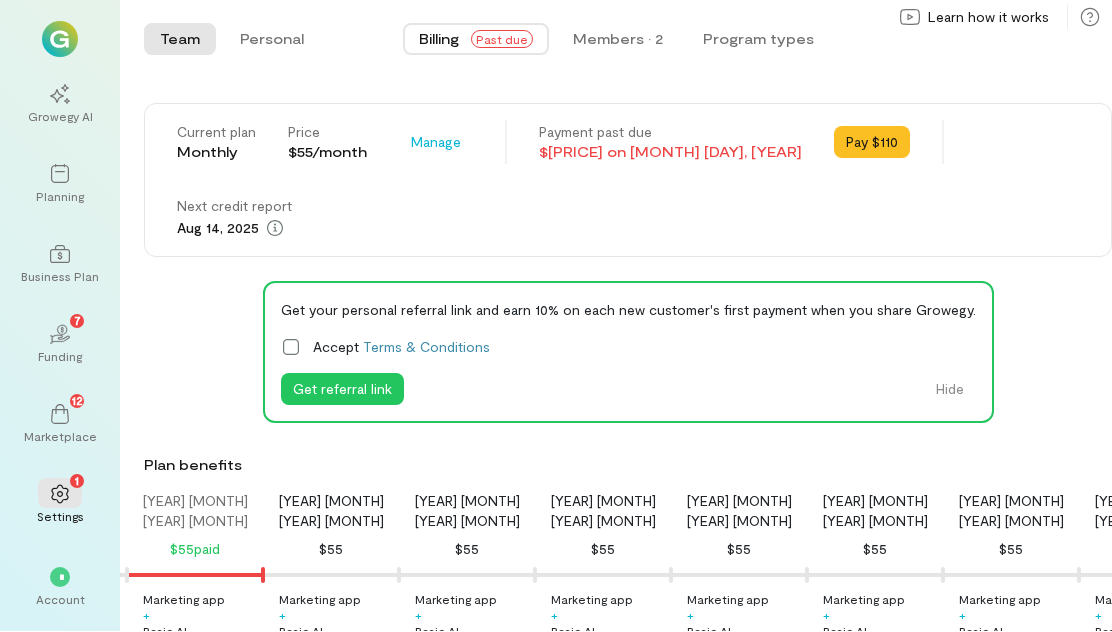 click on "Manage" at bounding box center (436, 143) 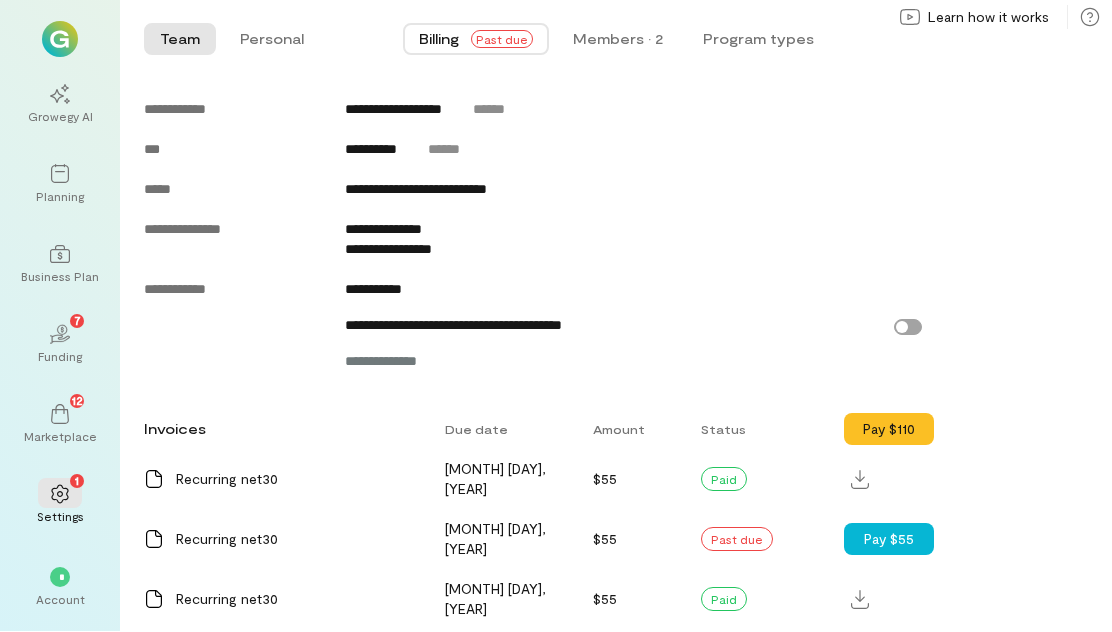 scroll, scrollTop: 1094, scrollLeft: 0, axis: vertical 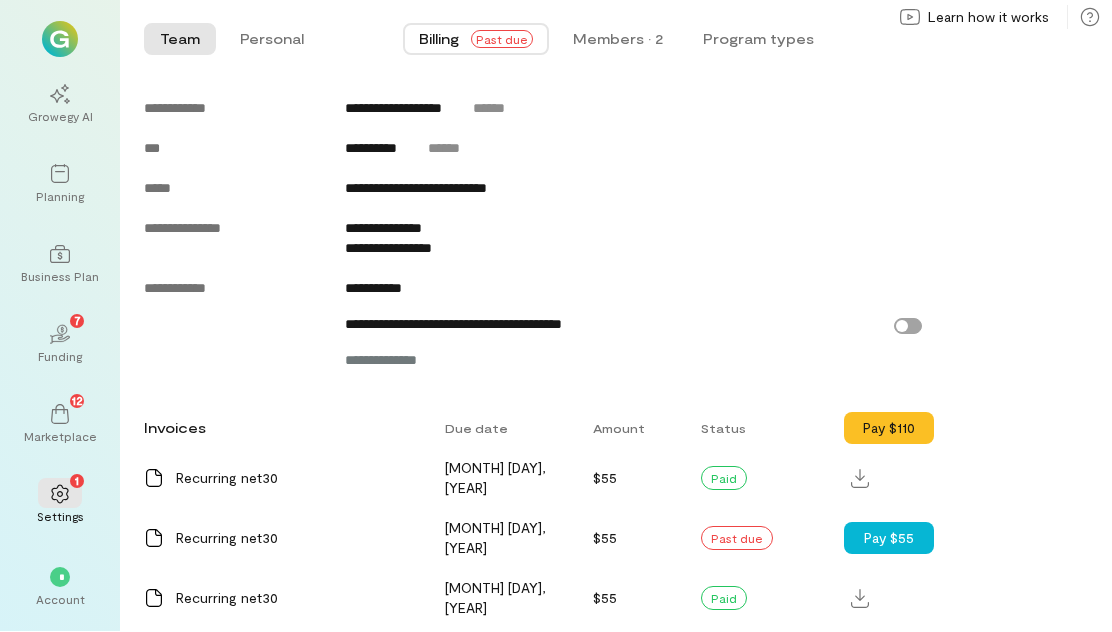 click on "Pay $55" at bounding box center [889, 659] 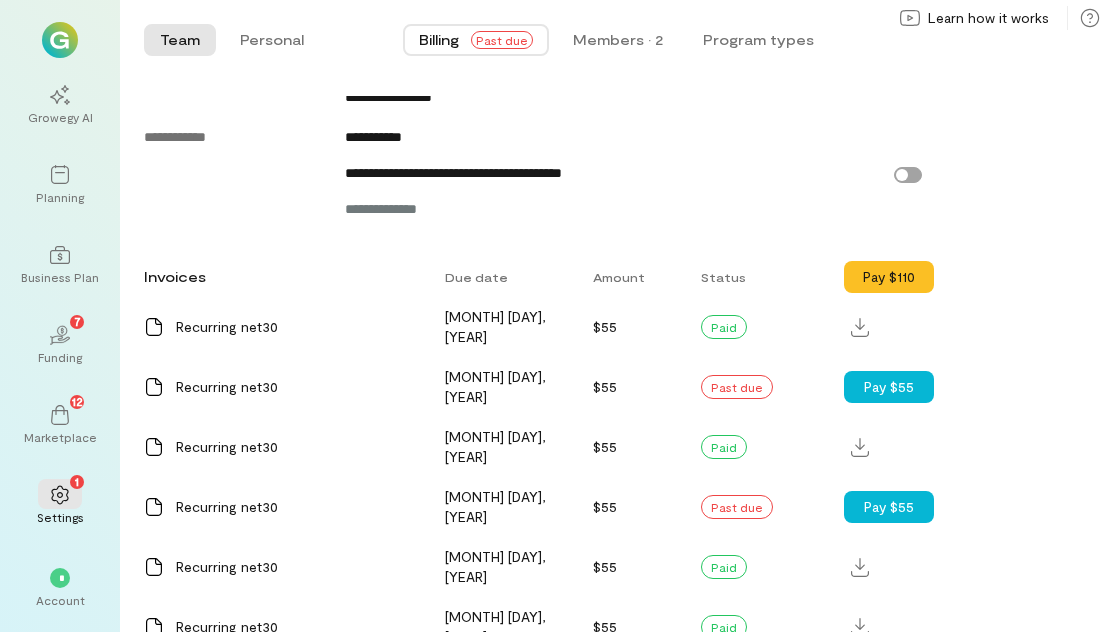 scroll, scrollTop: 1245, scrollLeft: 0, axis: vertical 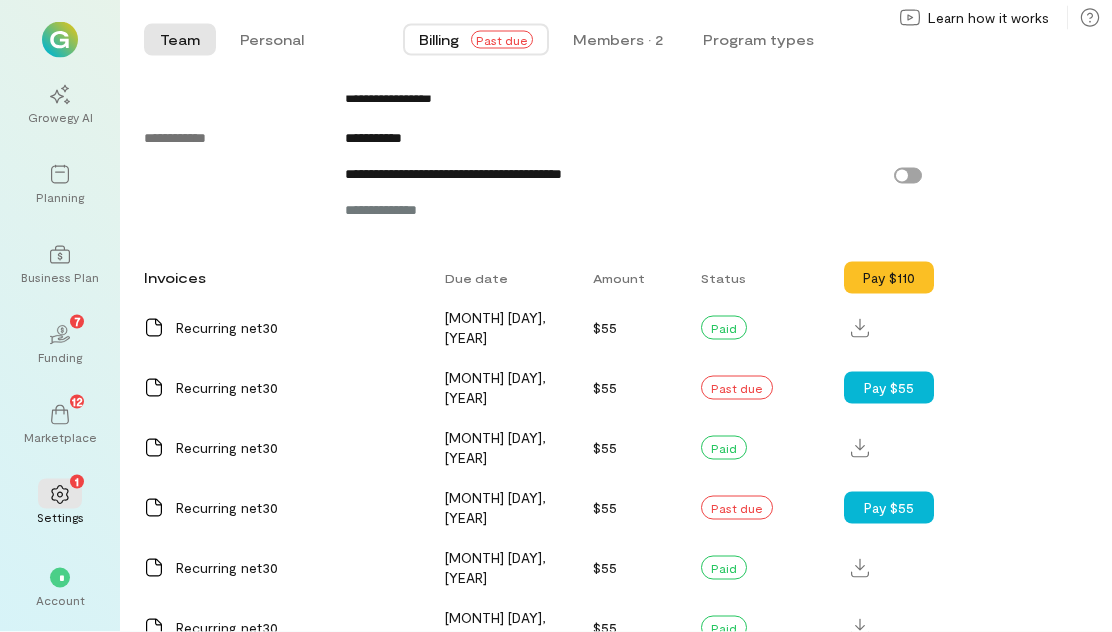 click on "02 7" at bounding box center [60, 334] 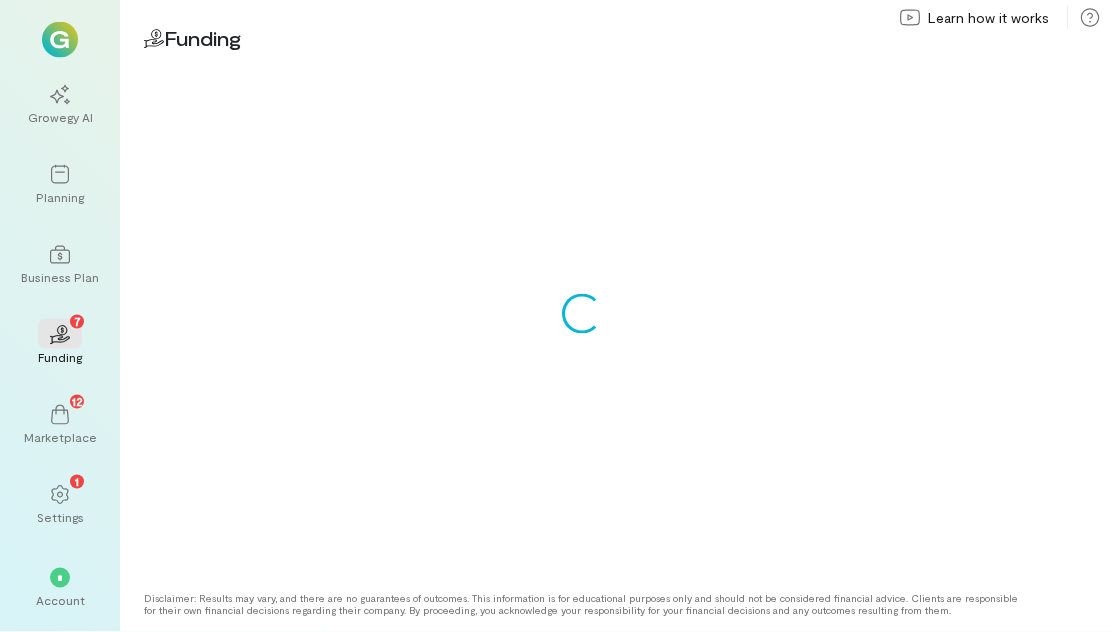 scroll, scrollTop: 0, scrollLeft: 0, axis: both 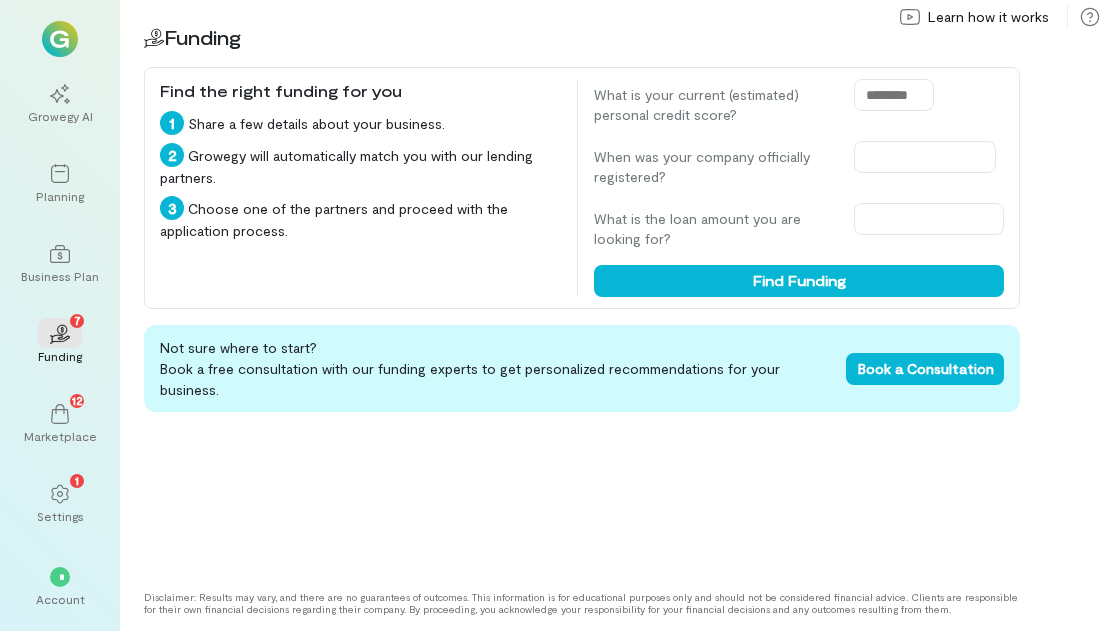 click on "1" at bounding box center (60, 494) 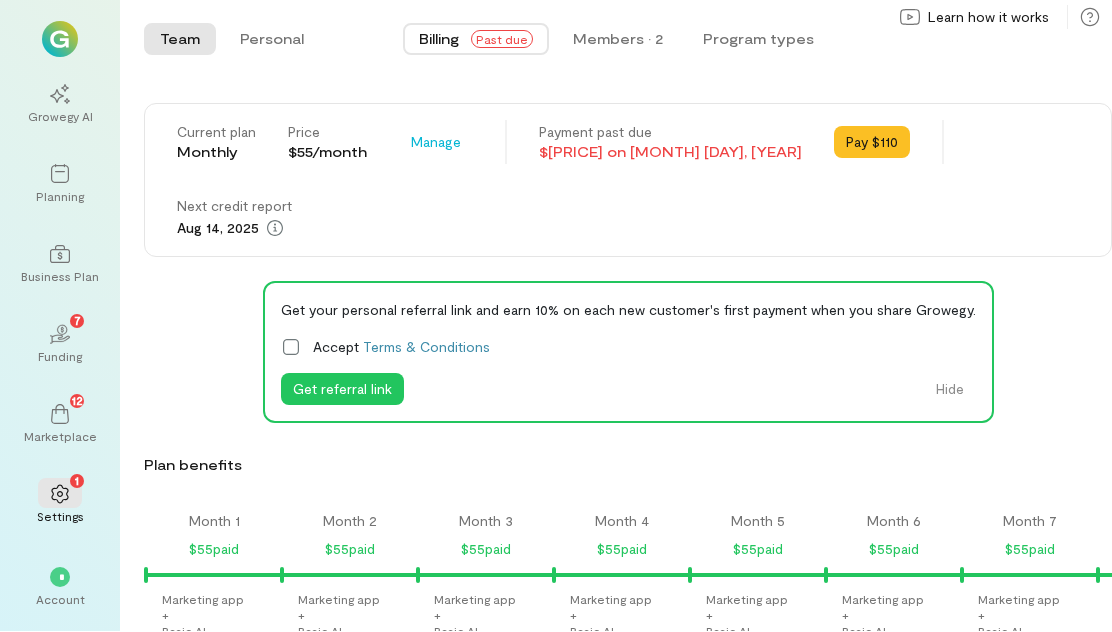 scroll, scrollTop: 0, scrollLeft: 1428, axis: horizontal 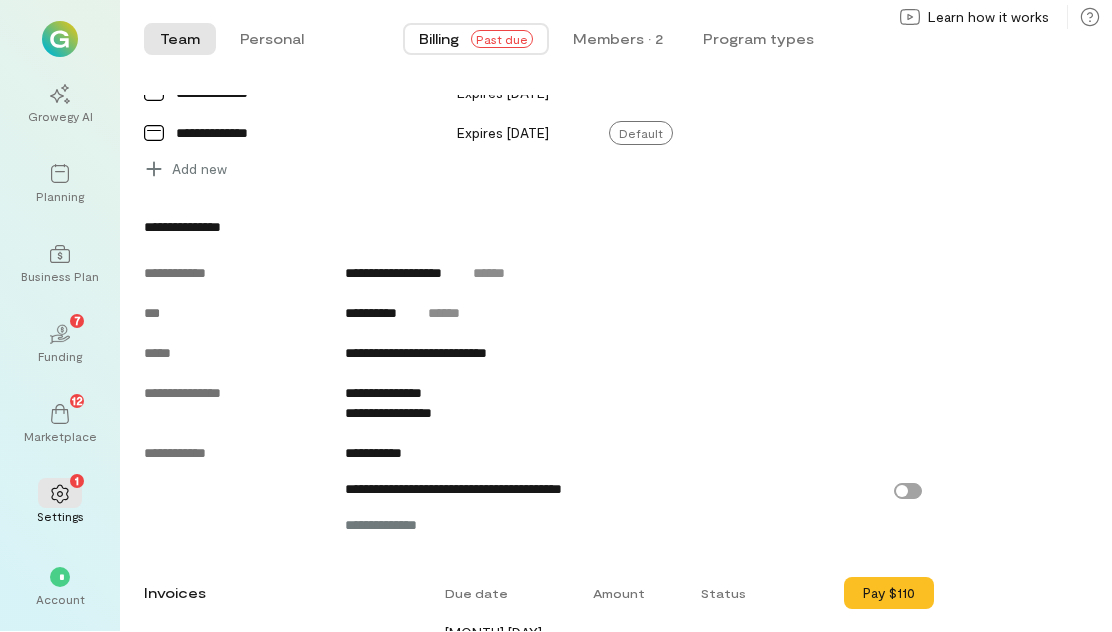 click on "Pay $55" at bounding box center (889, 824) 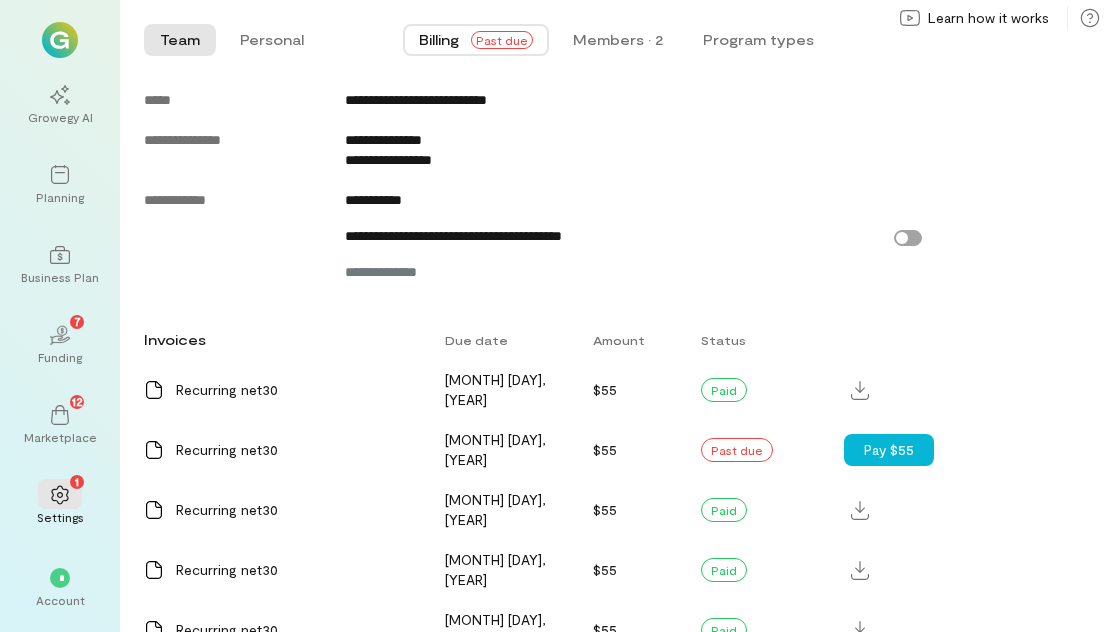 scroll, scrollTop: 1191, scrollLeft: 0, axis: vertical 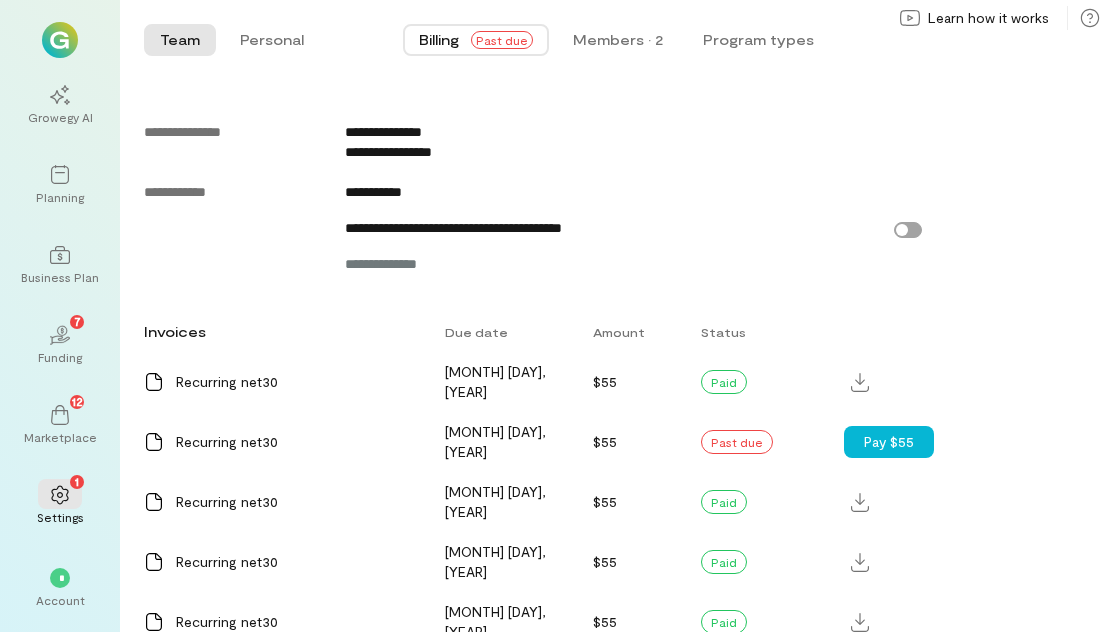 click on "Pay $55" at bounding box center [889, 442] 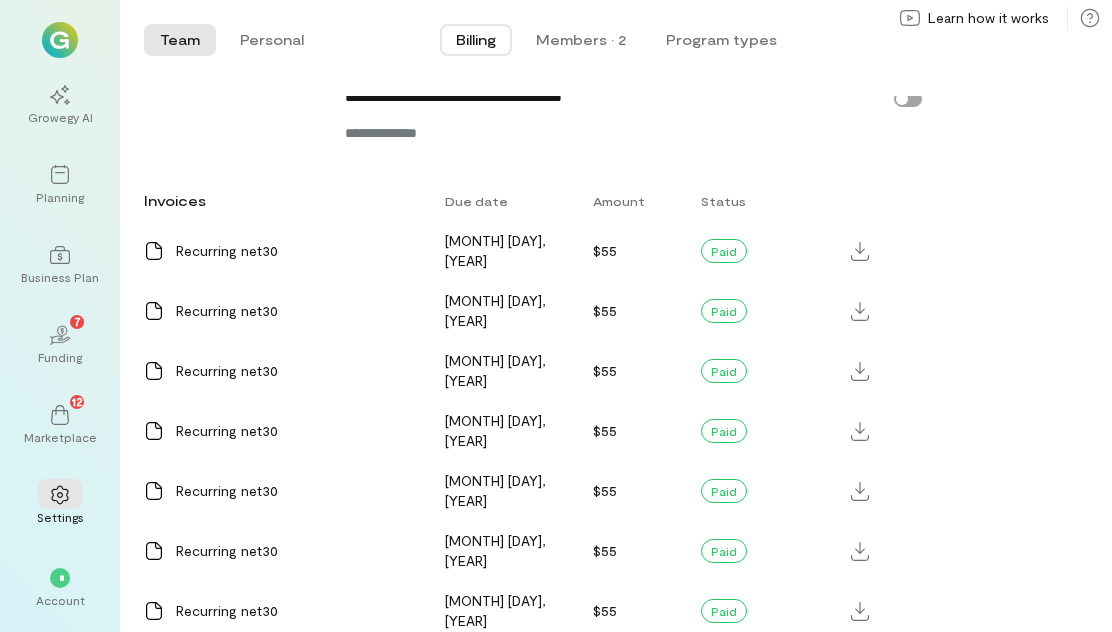 scroll, scrollTop: 1245, scrollLeft: 0, axis: vertical 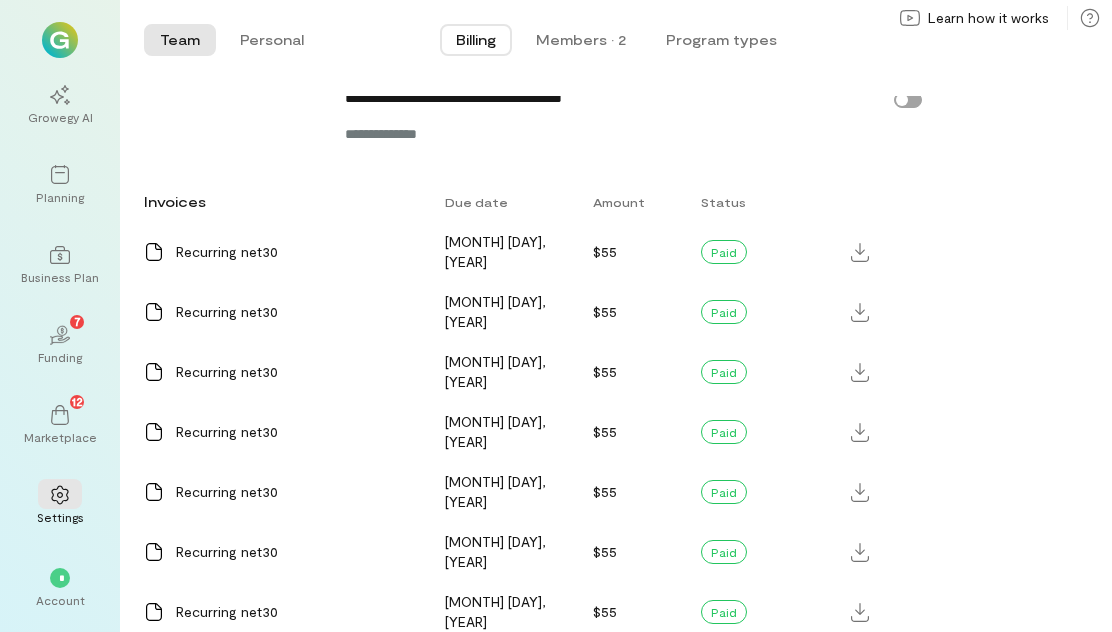 click 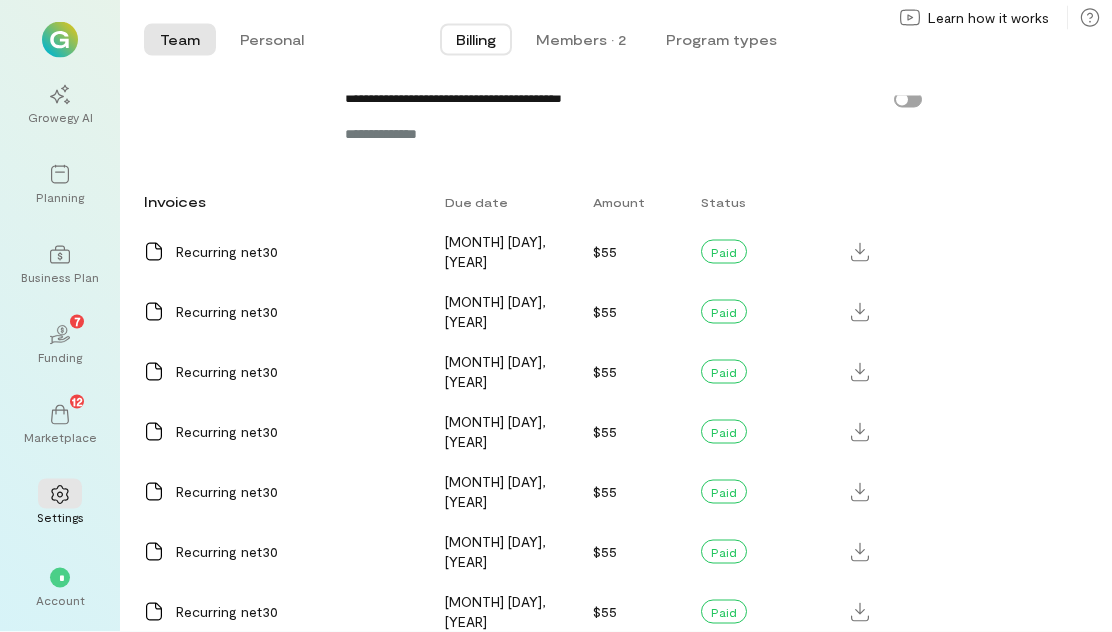 click on "[MONTH] [DAY], [YEAR]" at bounding box center (497, 731) 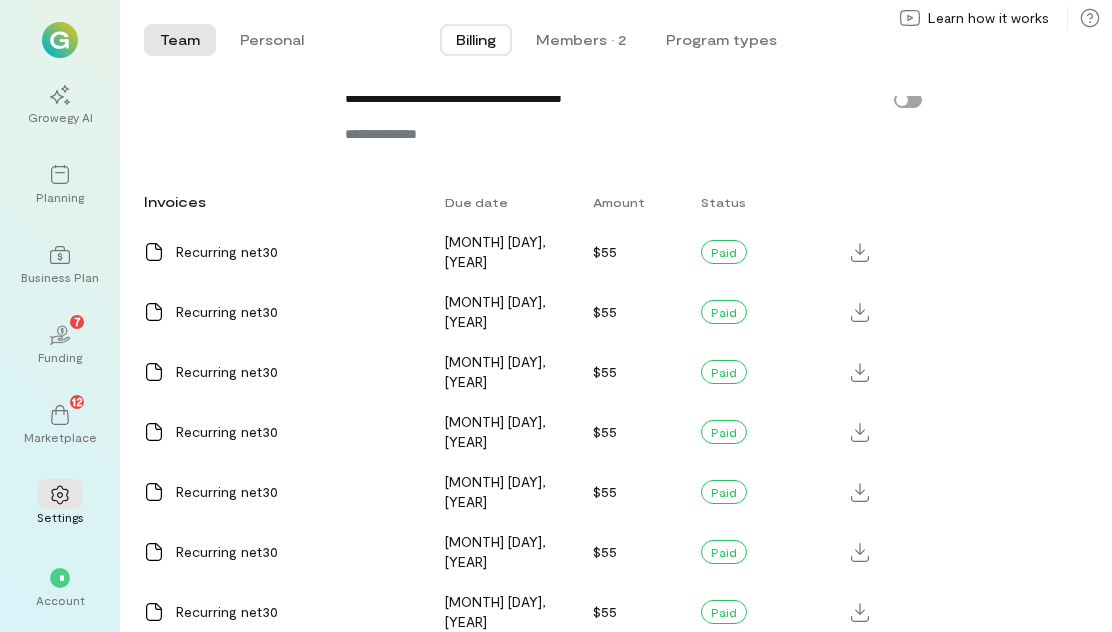 click on "[MONTH] [DAY], [YEAR]" at bounding box center [497, 671] 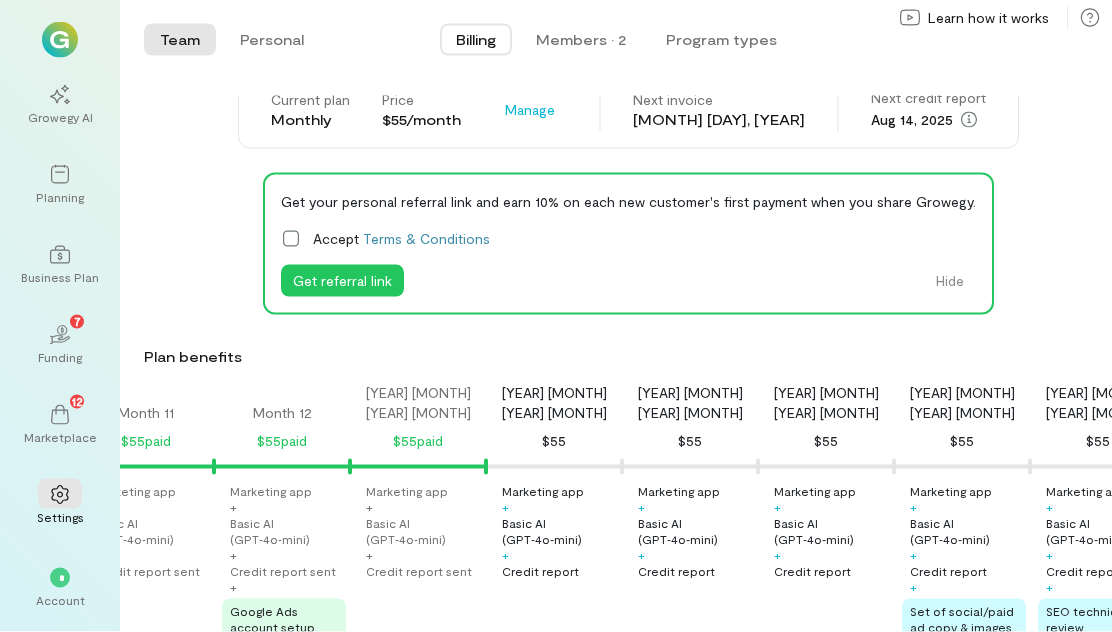 scroll, scrollTop: 31, scrollLeft: 0, axis: vertical 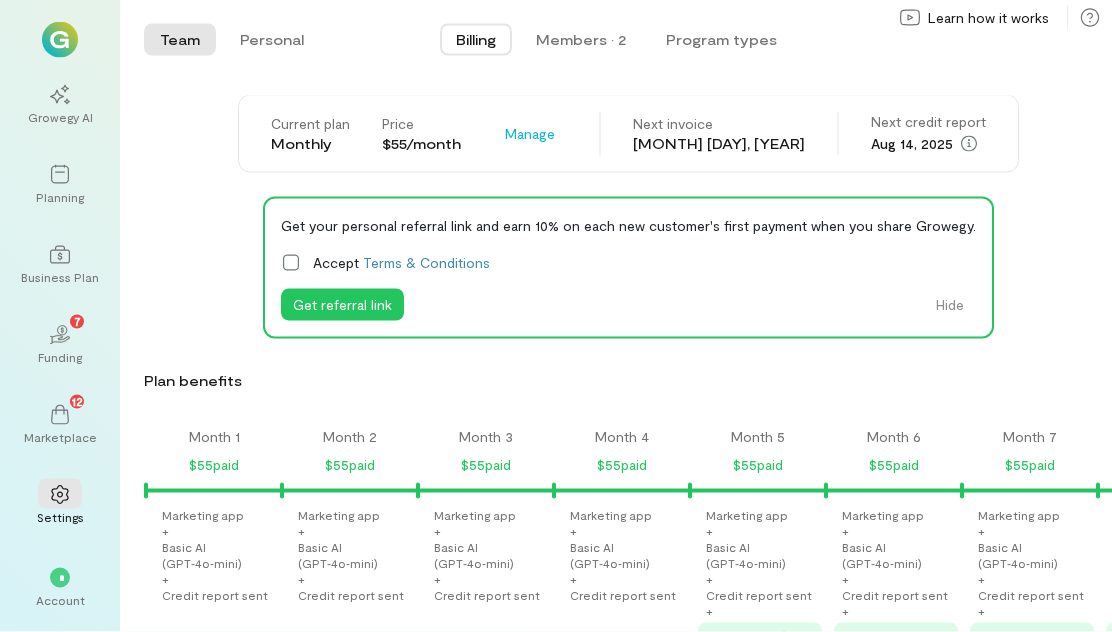 click on "$55  paid" at bounding box center (214, 465) 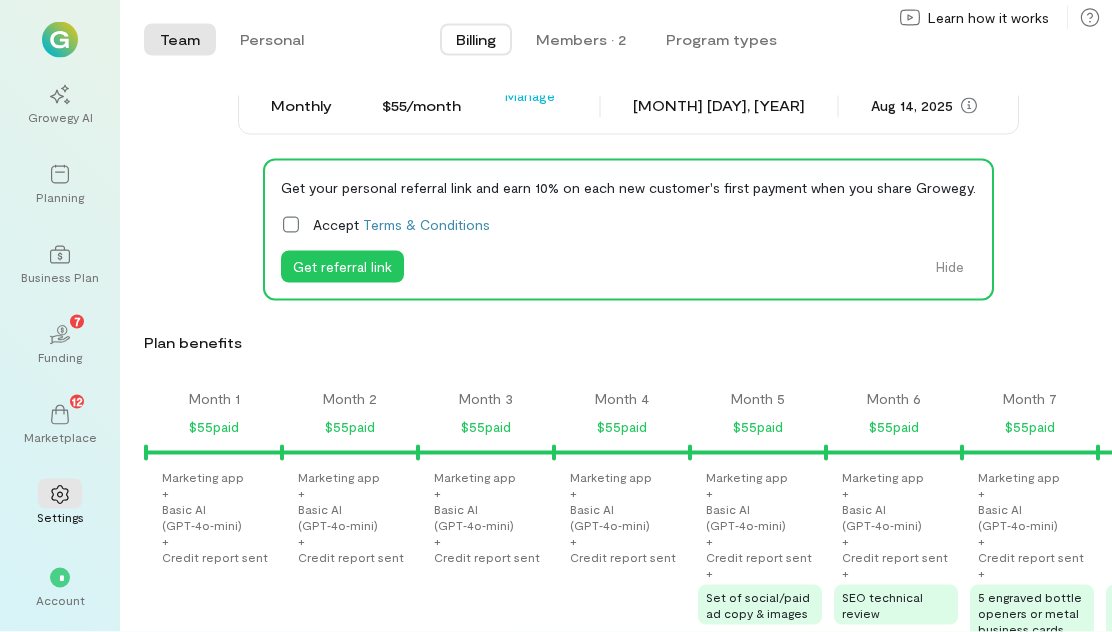 scroll, scrollTop: 0, scrollLeft: 0, axis: both 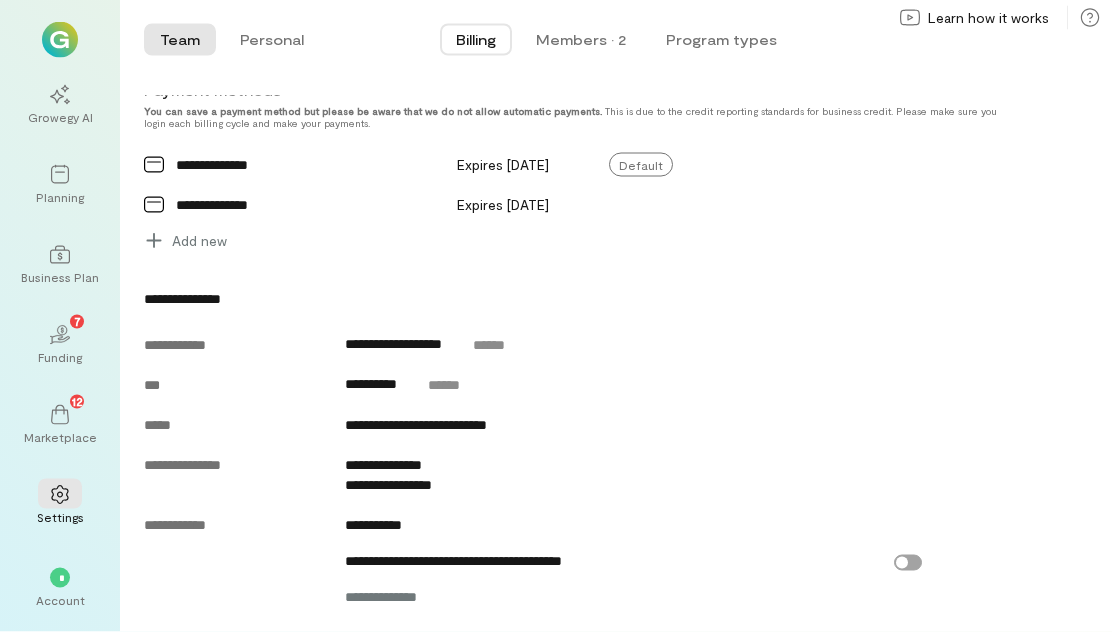 click on "**********" at bounding box center (391, 597) 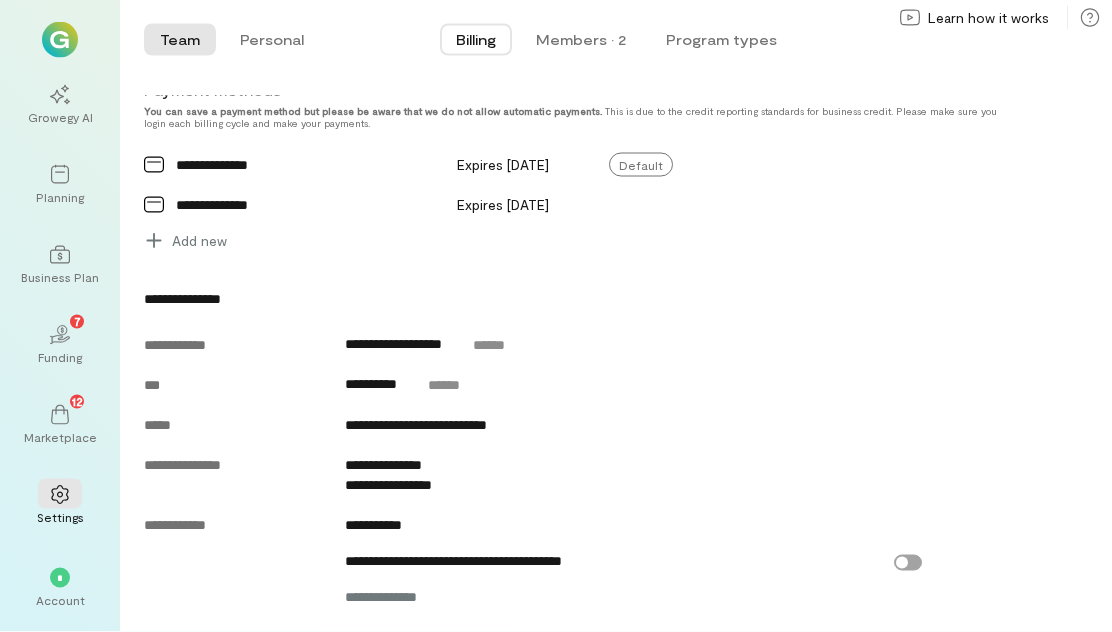 scroll, scrollTop: 66, scrollLeft: 0, axis: vertical 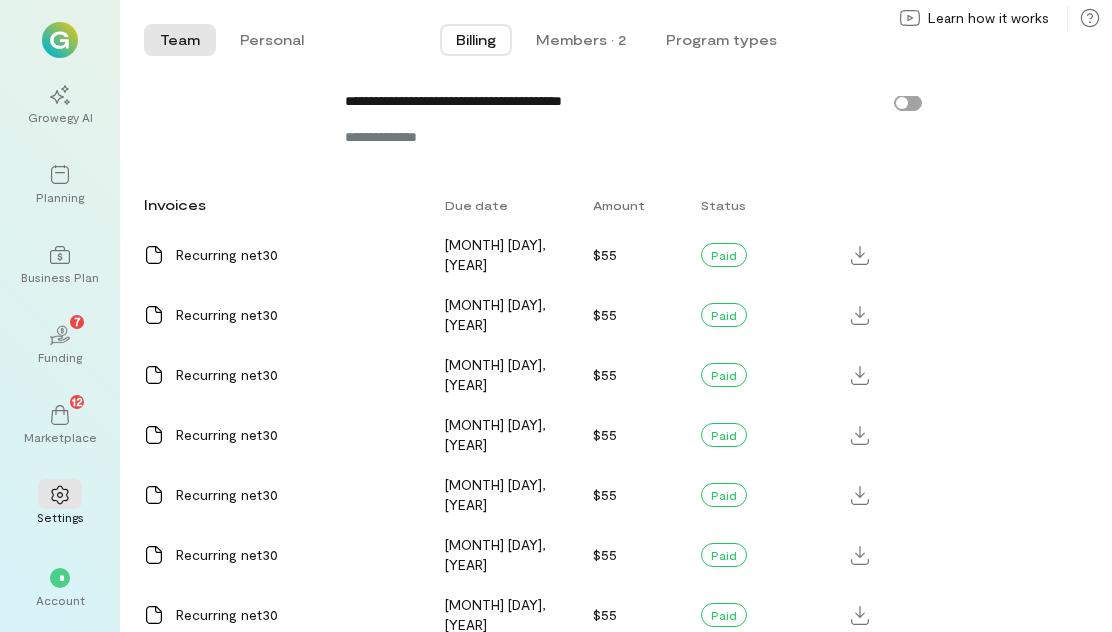 click on "[MONTH] [DAY], [YEAR]" at bounding box center (497, 554) 